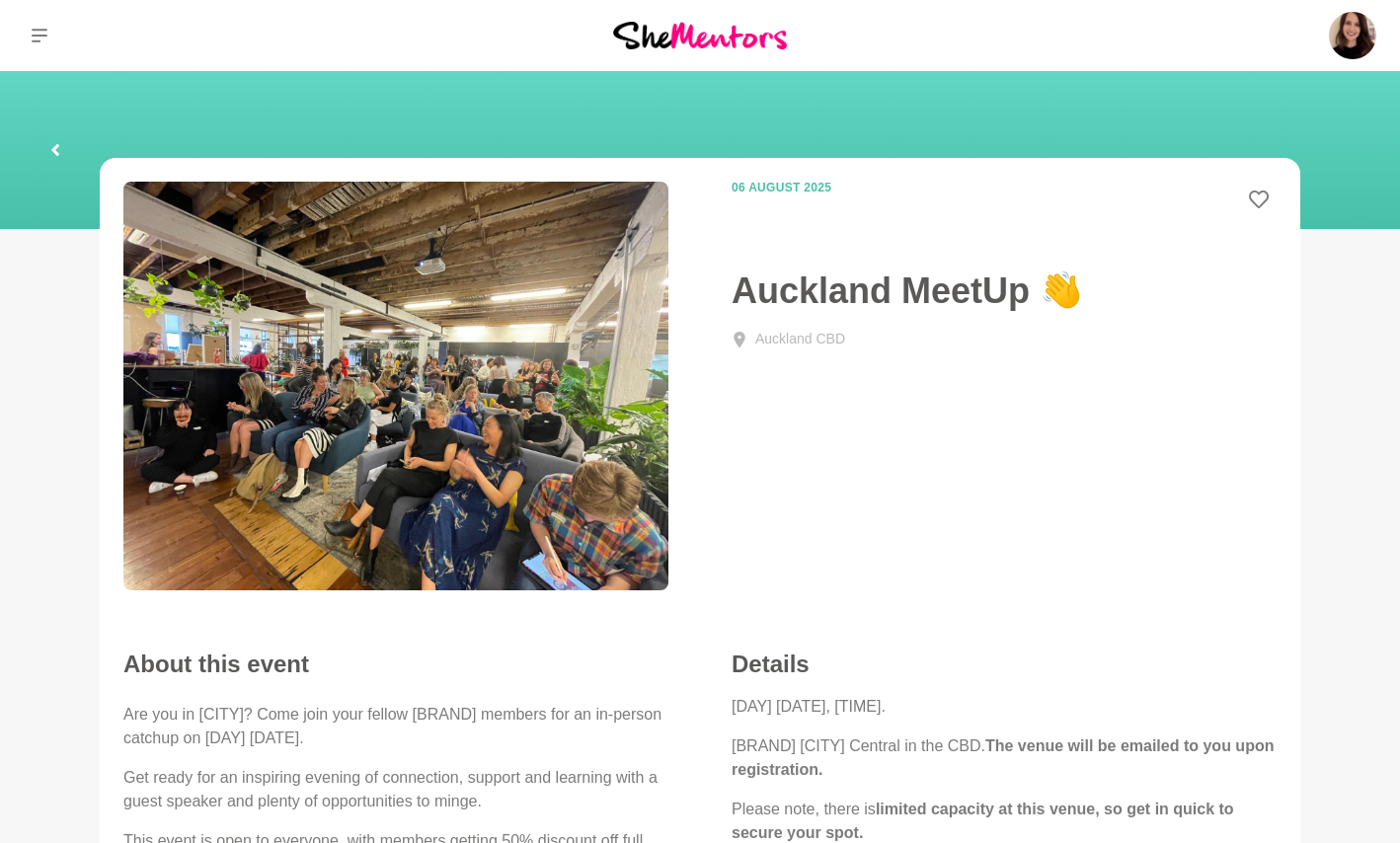 scroll, scrollTop: 313, scrollLeft: 0, axis: vertical 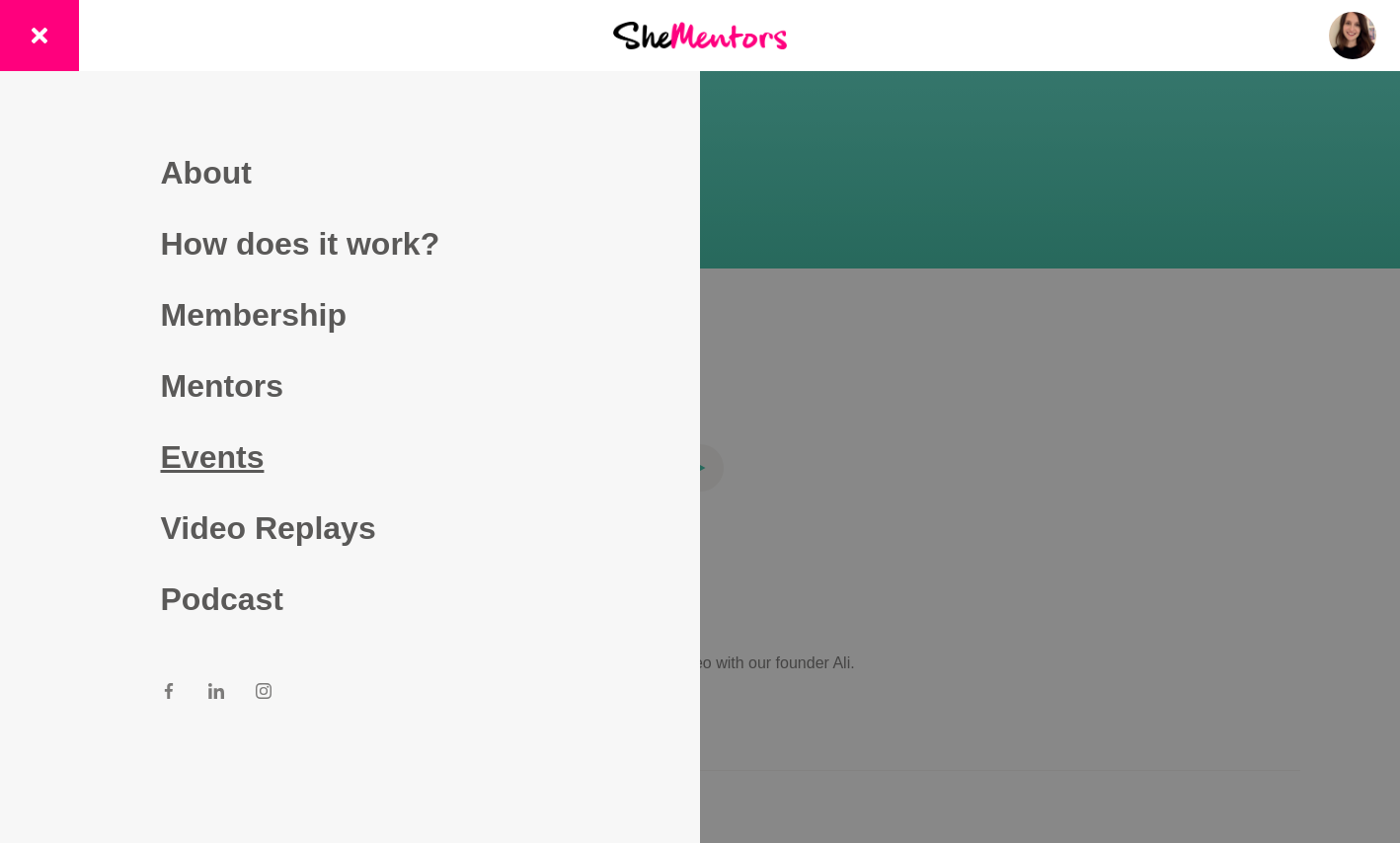 click on "Events" at bounding box center [350, 457] 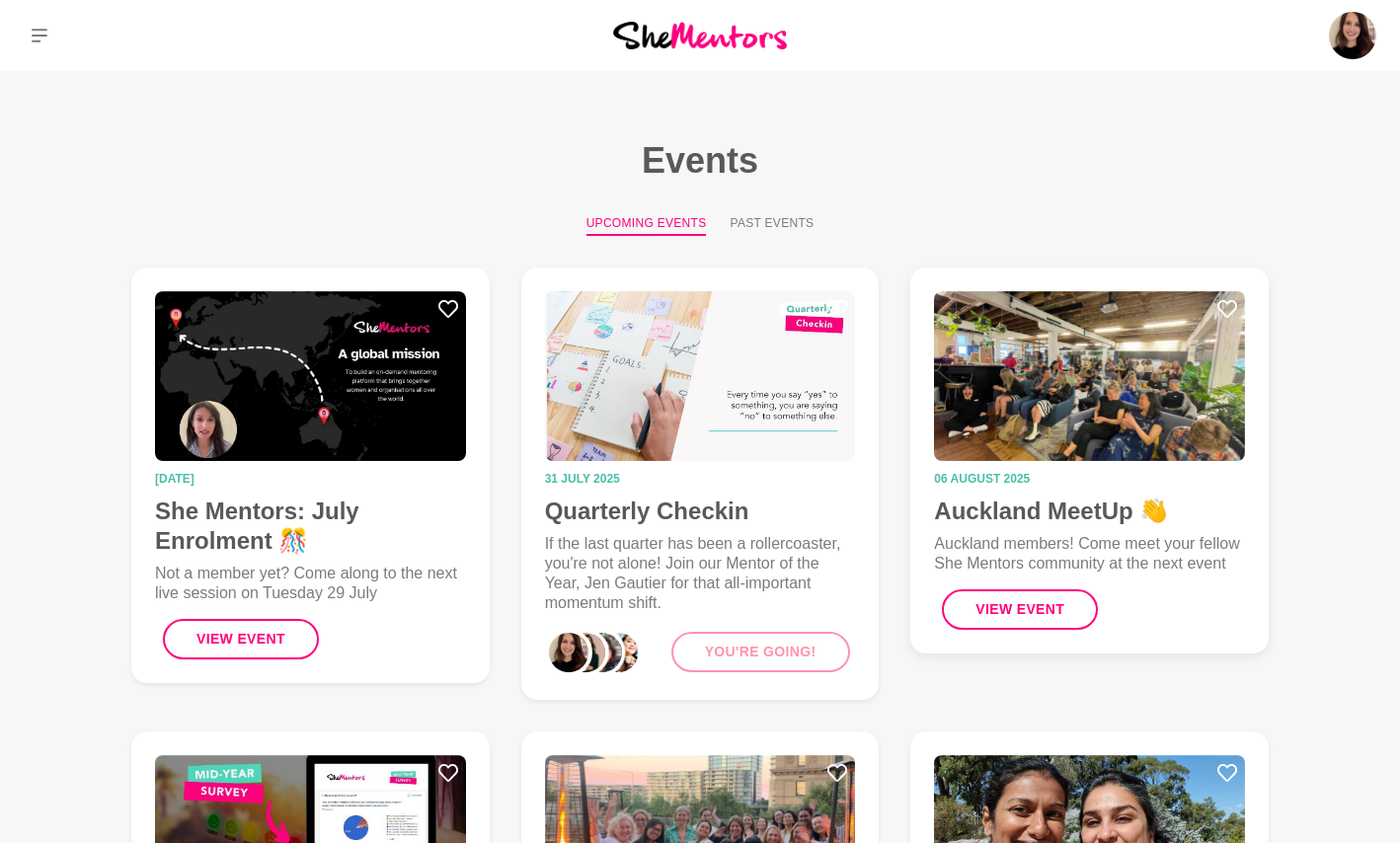 click at bounding box center [1089, 376] 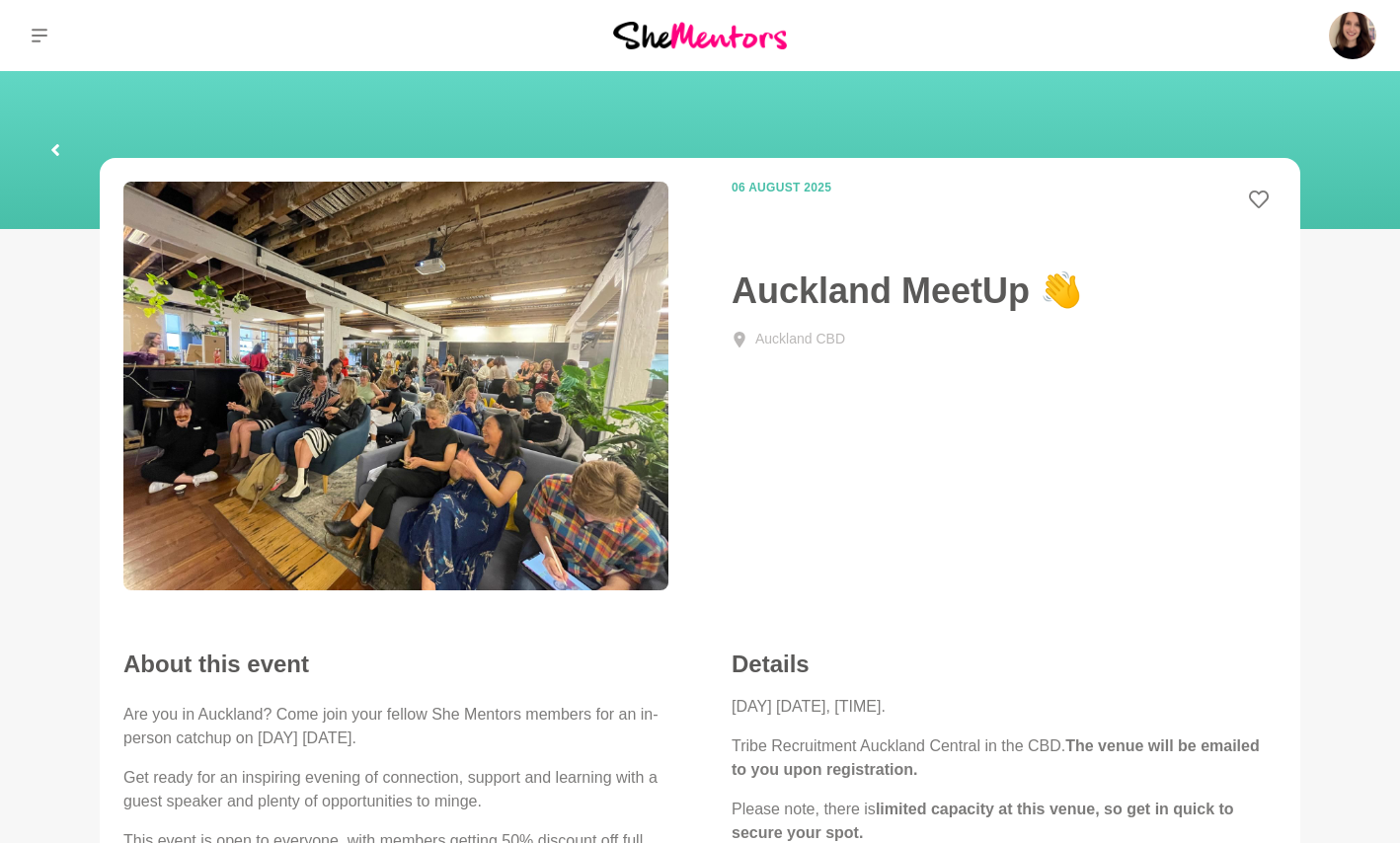 scroll, scrollTop: 432, scrollLeft: 0, axis: vertical 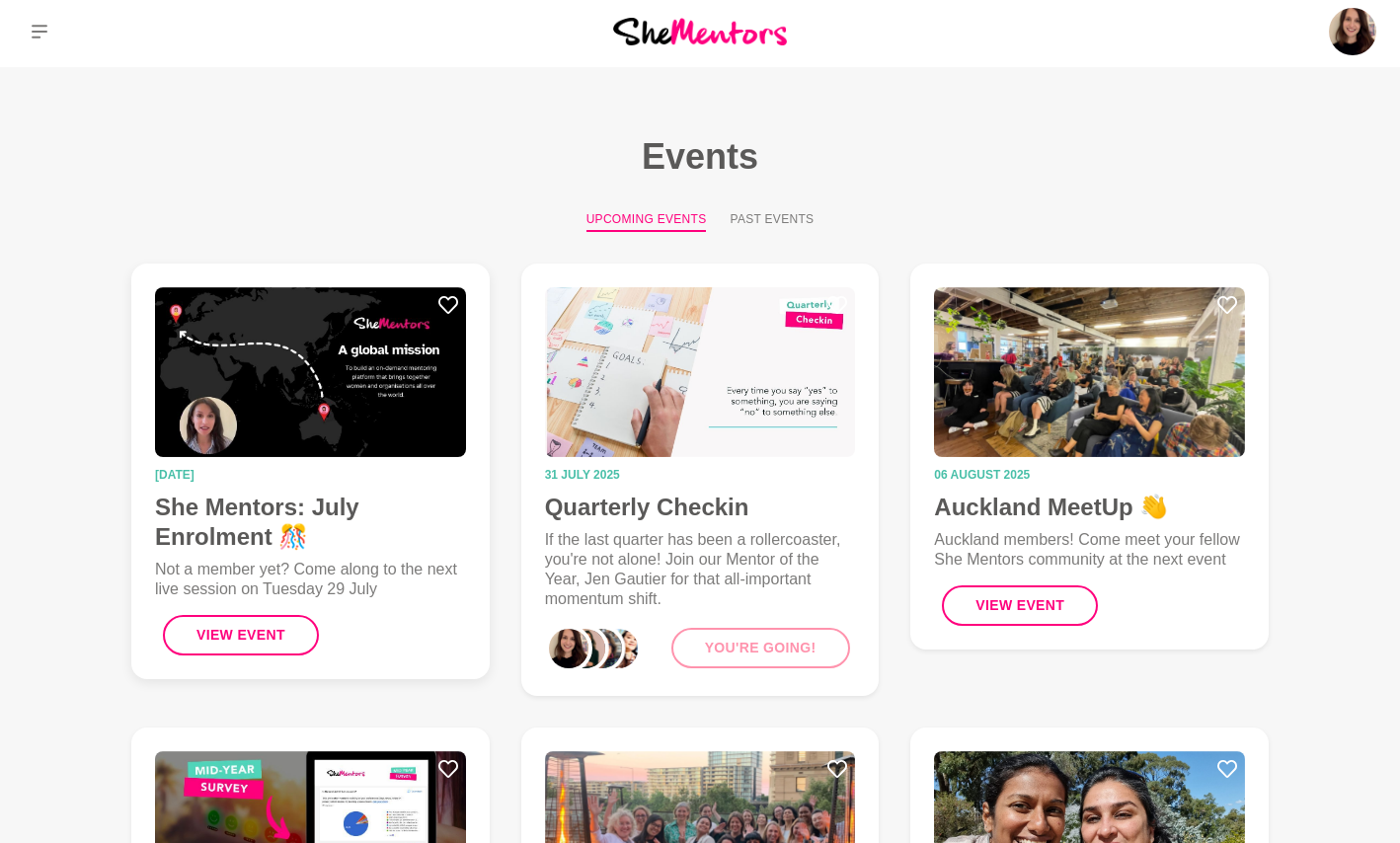 click at bounding box center (310, 372) 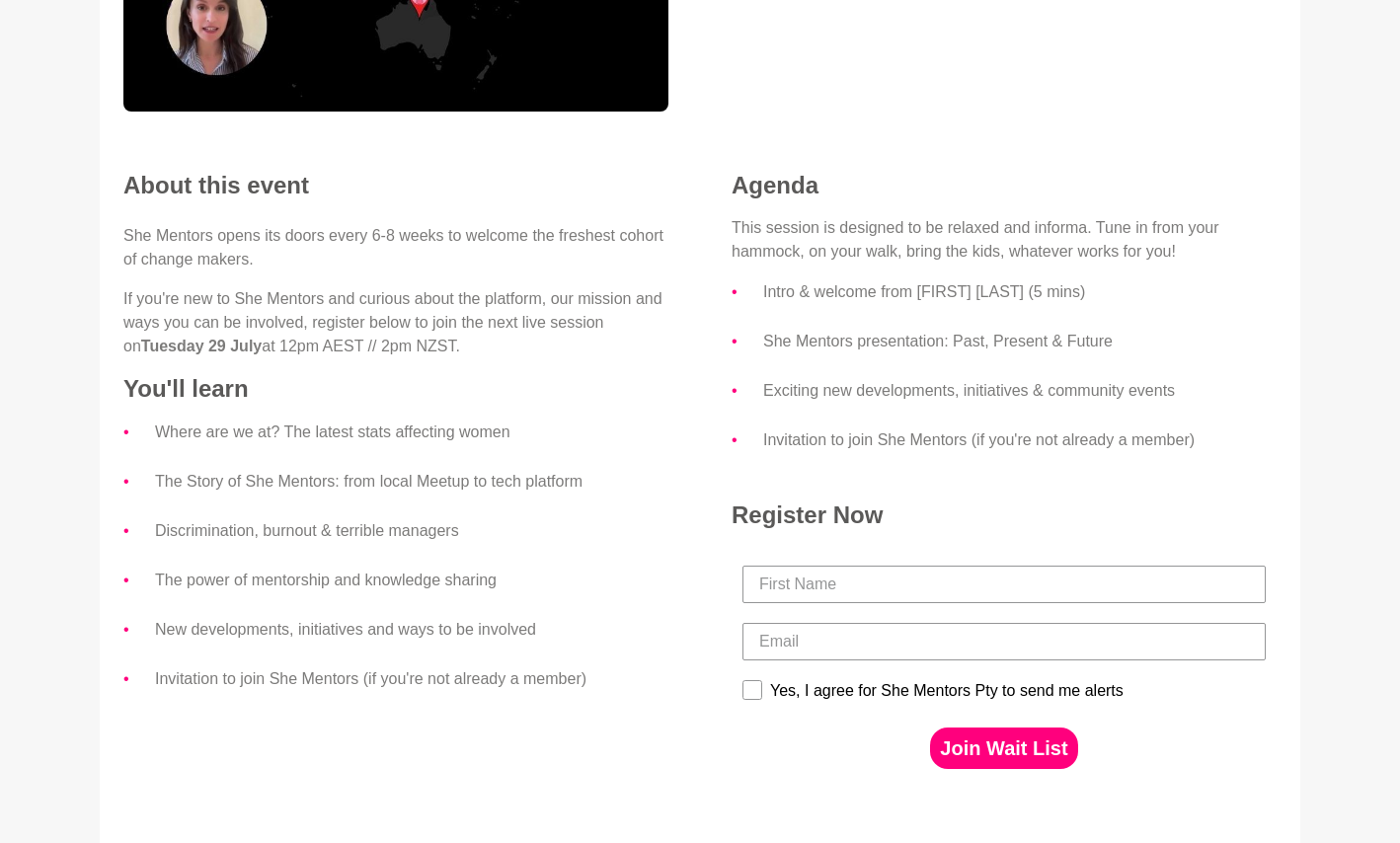 scroll, scrollTop: 524, scrollLeft: 0, axis: vertical 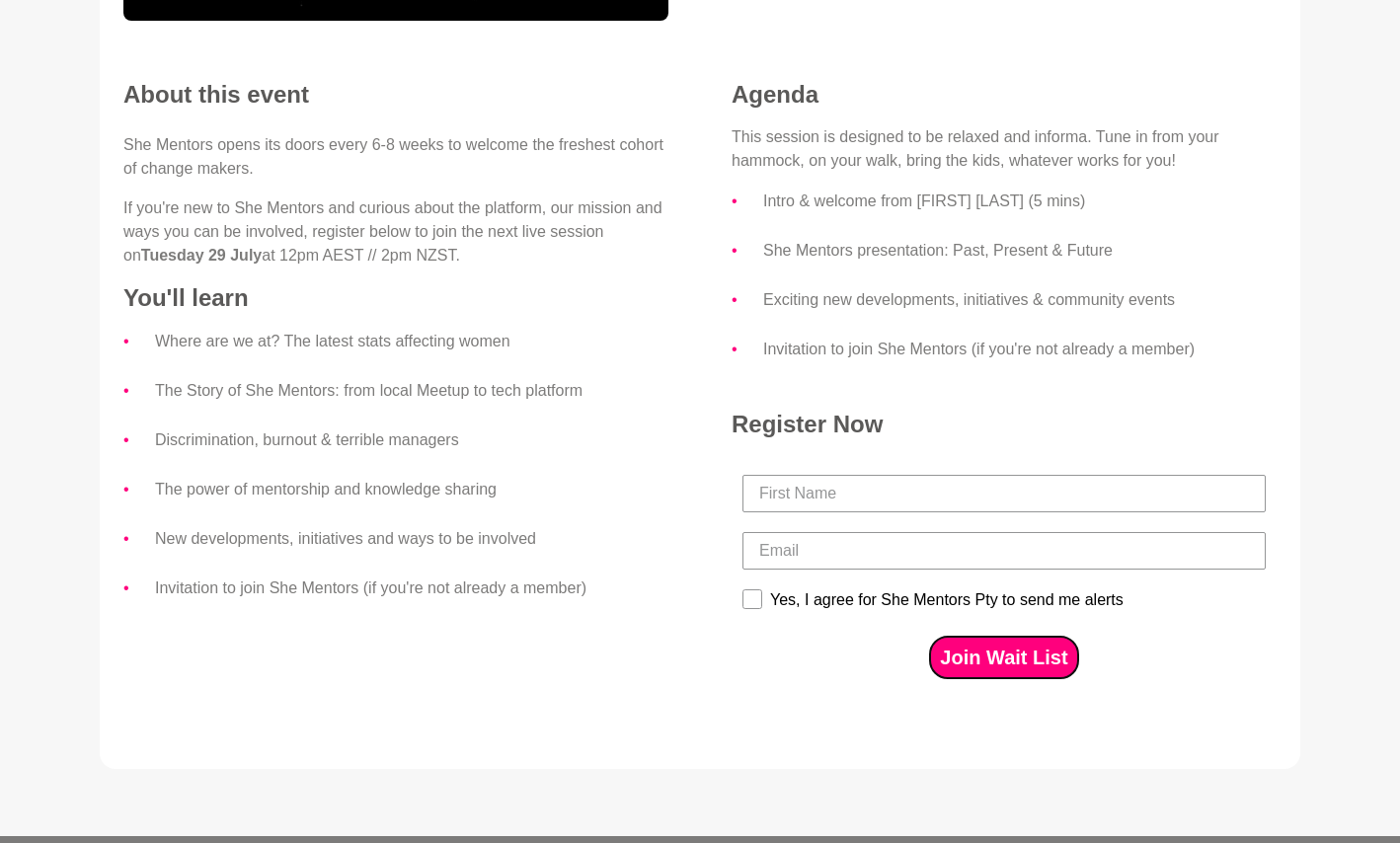 click on "Join Wait List" at bounding box center [1003, 657] 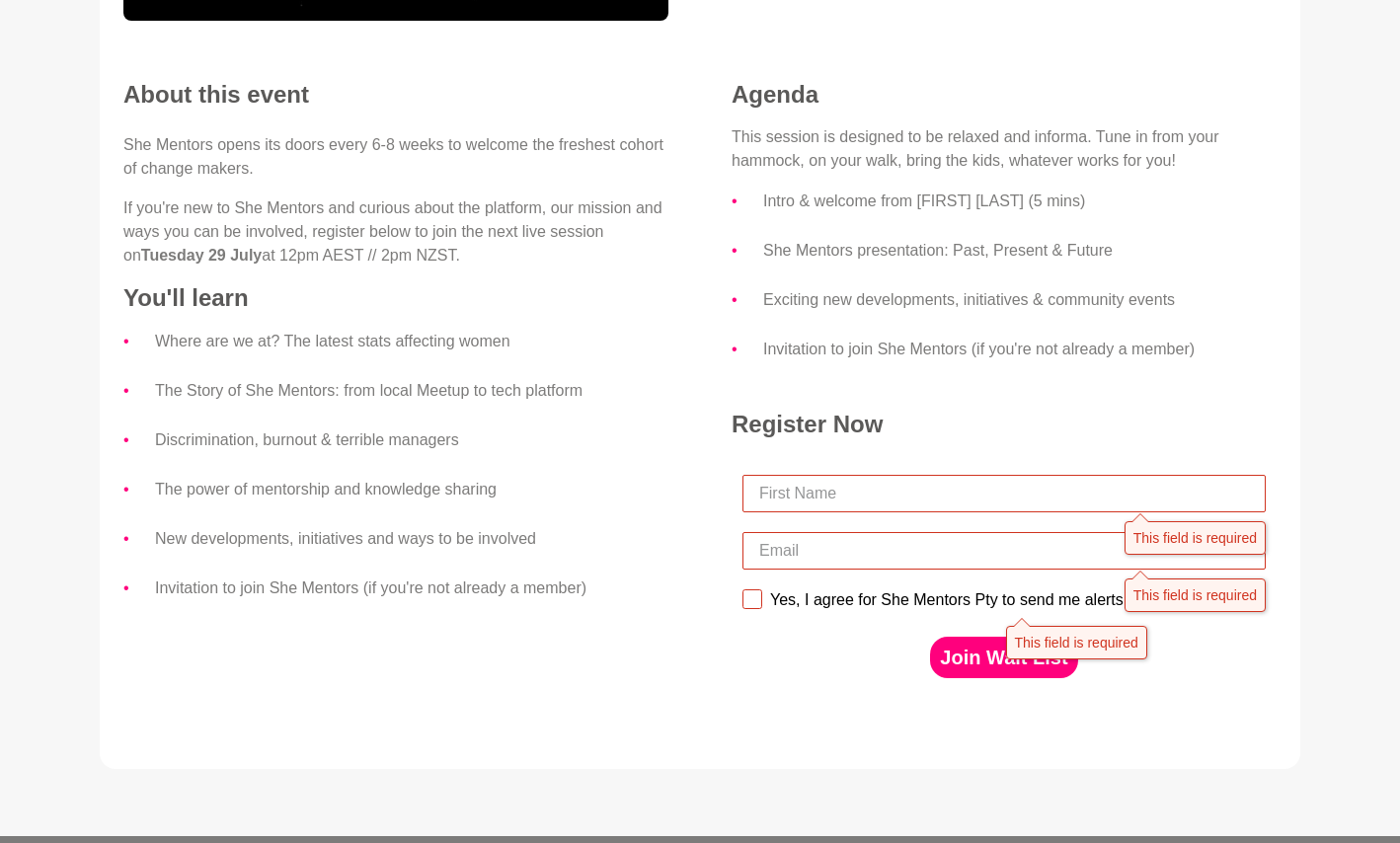click on "About this event She Mentors opens its doors every 6-8 weeks to welcome the freshest cohort of change makers. If you're new to She Mentors and curious about the platform, our mission and ways you can be involved, register below to join the next live session on  Tuesday 29 July  at 12pm AEST // 2pm NZST. You'll learn Where are we at? The latest stats affecting women The Story of She Mentors: from local Meetup to tech platform Discrimination, burnout & terrible managers The power of mentorship and knowledge sharing New developments, initiatives and ways to be involved Invitation to join She Mentors (if you're not already a member) Agenda This session is designed to be relaxed and informa. Tune in from your hammock, on your walk, bring the kids, whatever works for you! Intro & welcome from Ali Adey (5 mins) She Mentors presentation: Past, Present & Future Exciting new developments, initiatives & community events Invitation to join She Mentors (if you're not already a member)  Register Now This field is required" at bounding box center (700, 389) 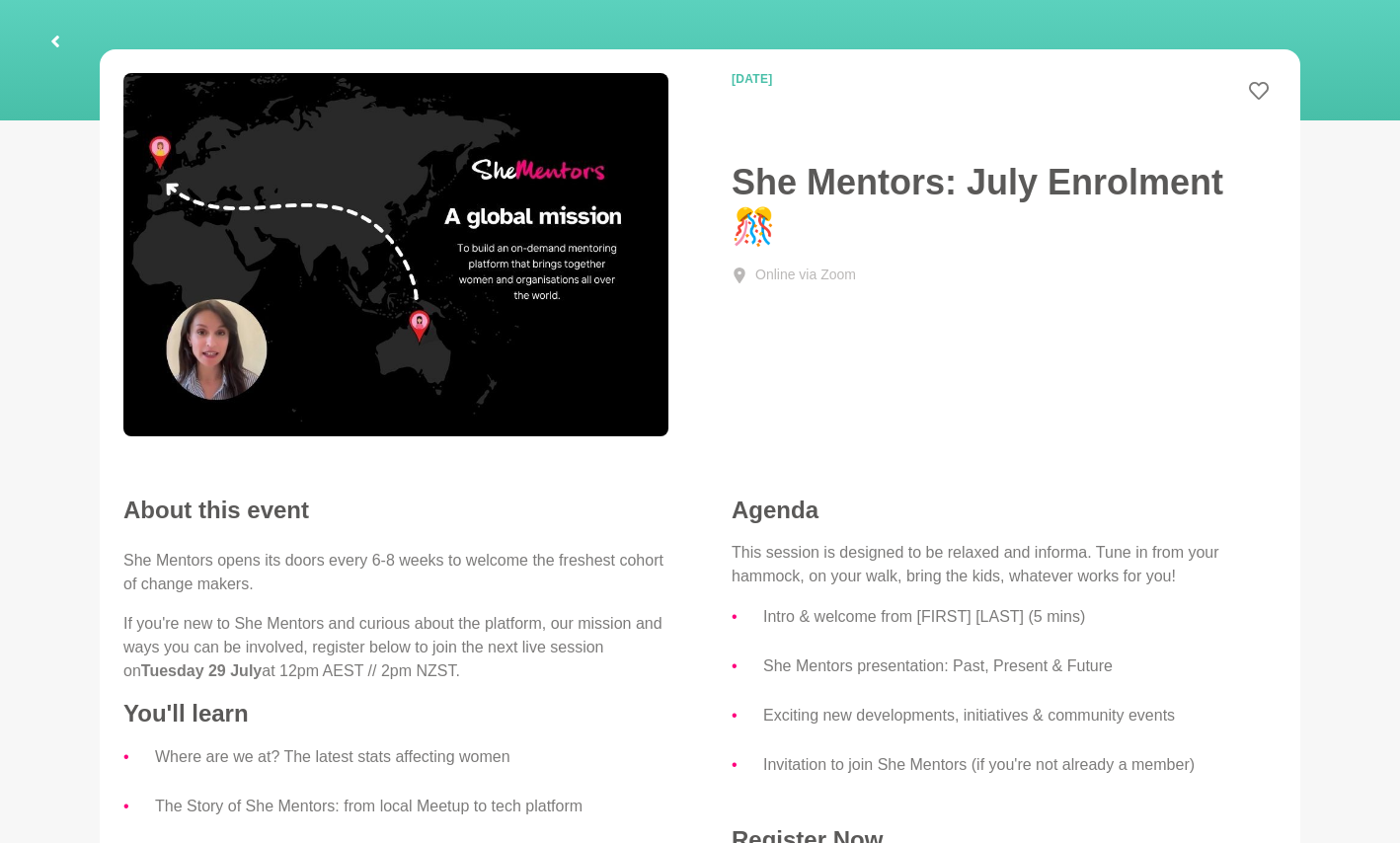 scroll, scrollTop: 0, scrollLeft: 0, axis: both 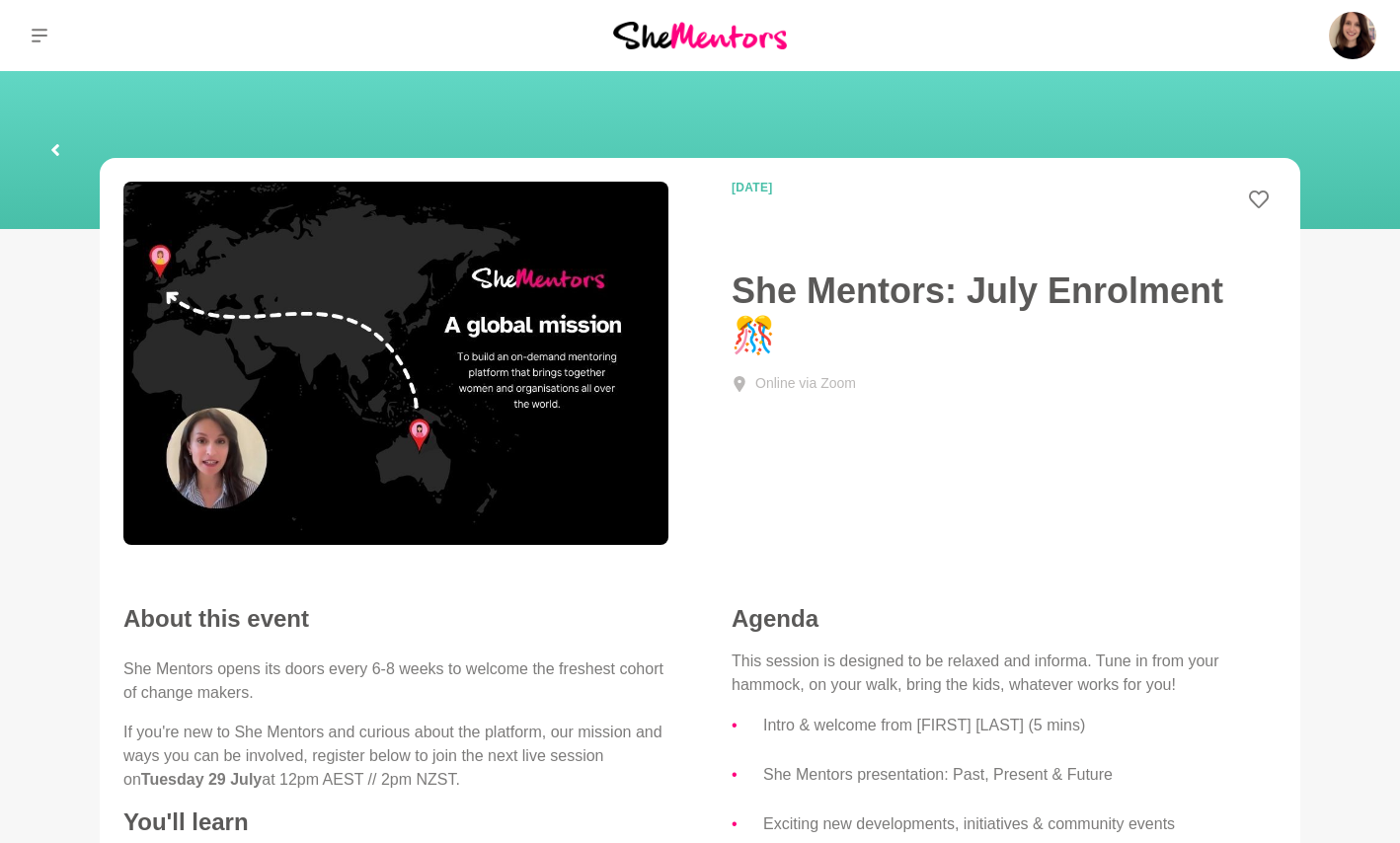 click at bounding box center [55, 150] 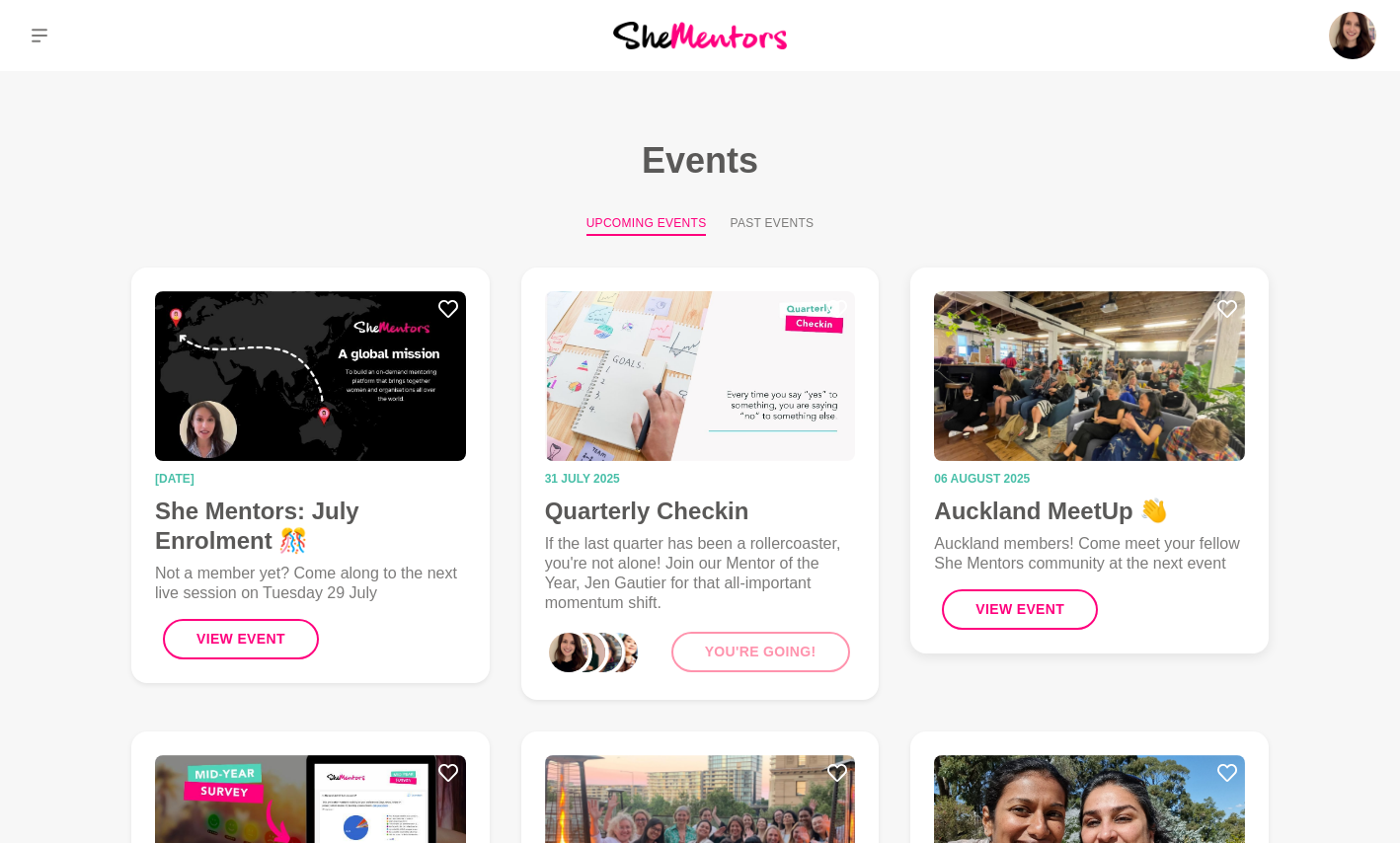 click at bounding box center [1089, 376] 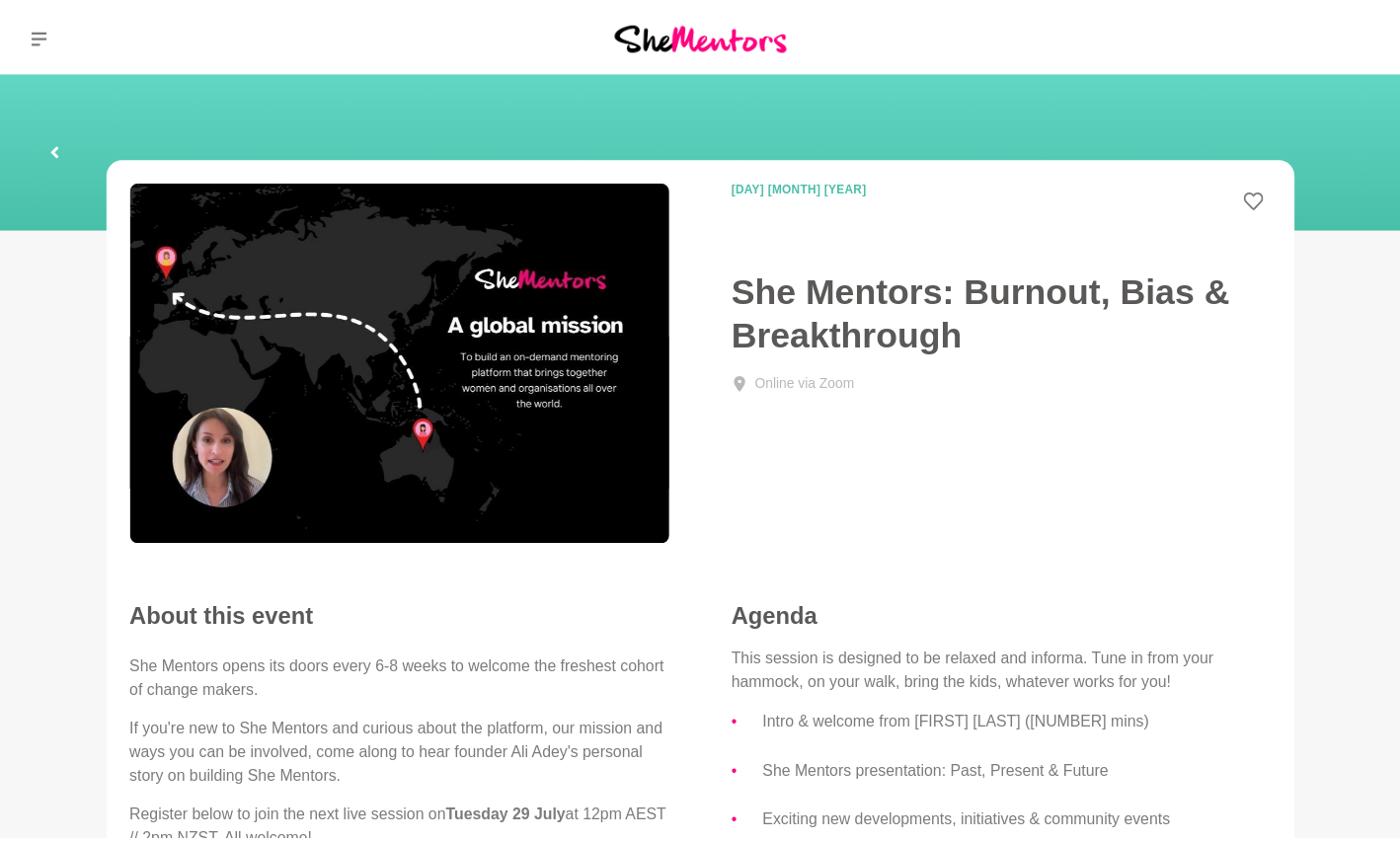 scroll, scrollTop: 0, scrollLeft: 0, axis: both 